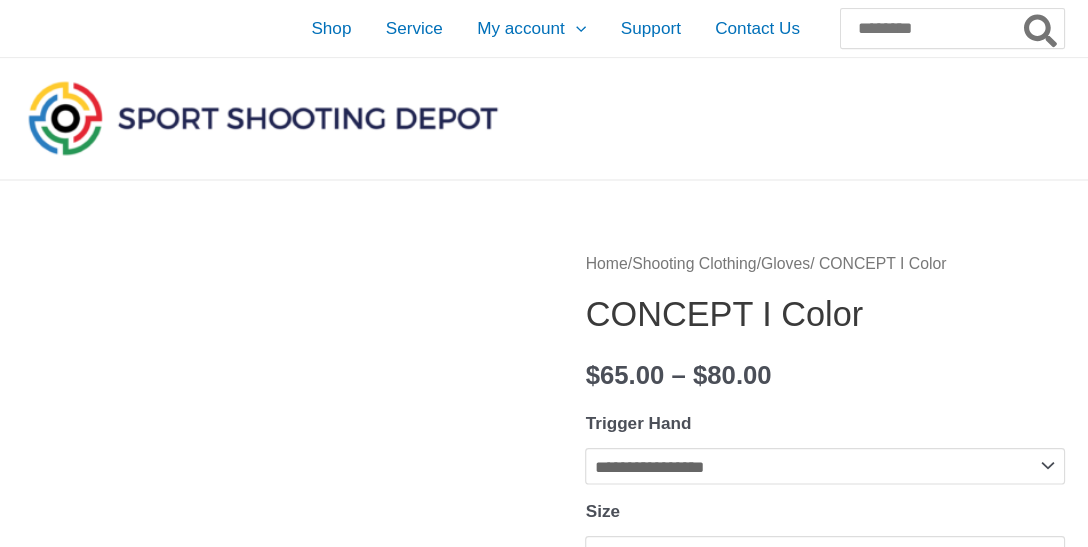 scroll, scrollTop: 0, scrollLeft: 0, axis: both 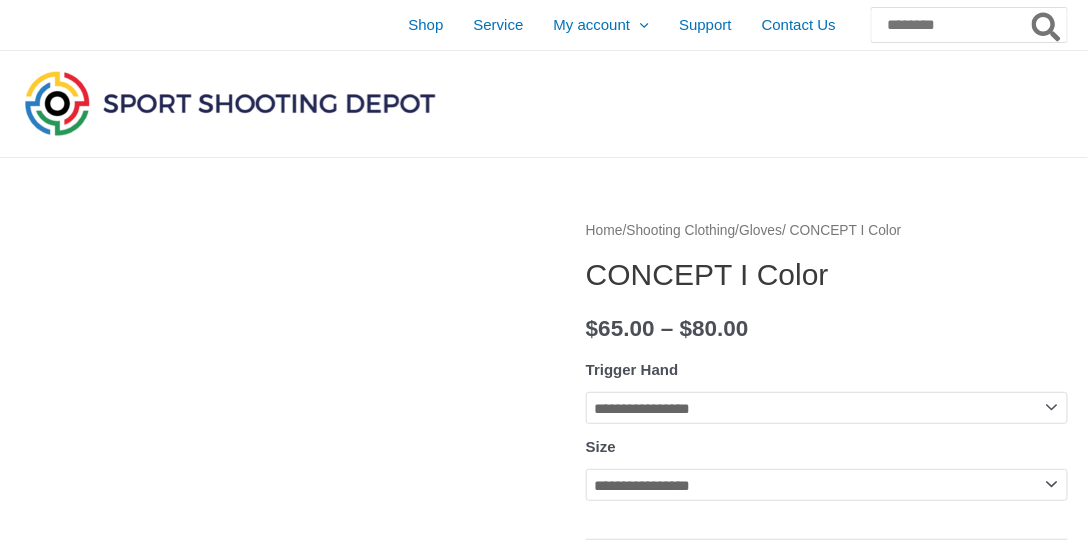 click on "Gloves" at bounding box center (760, 230) 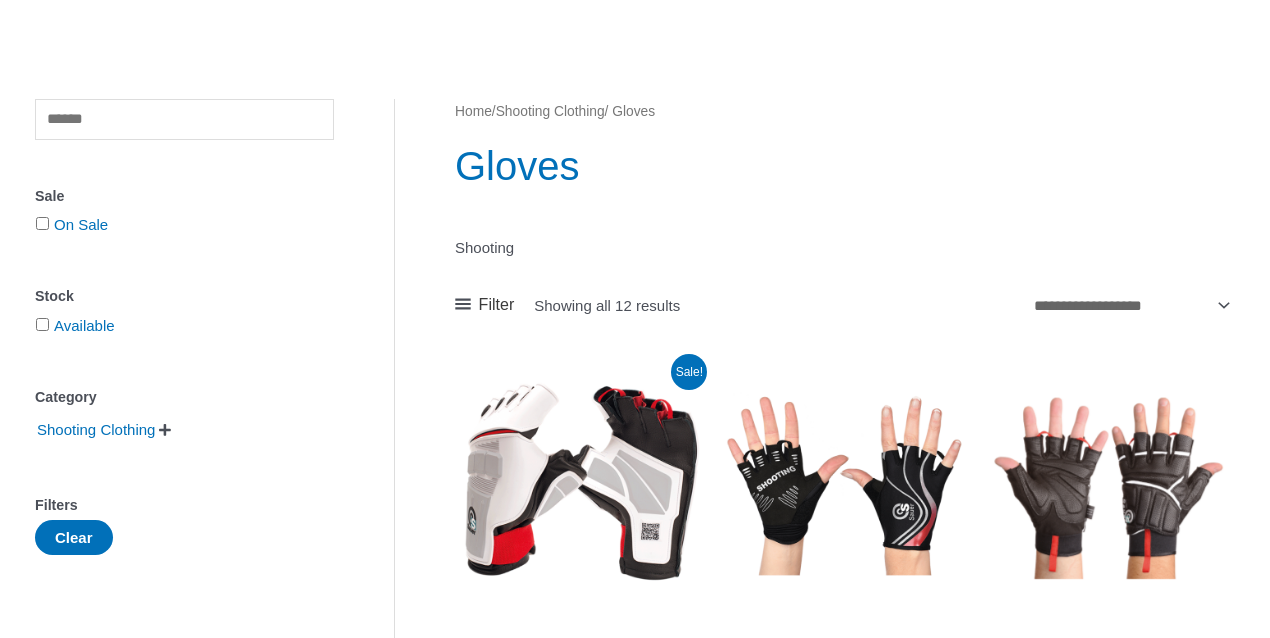 scroll, scrollTop: 333, scrollLeft: 0, axis: vertical 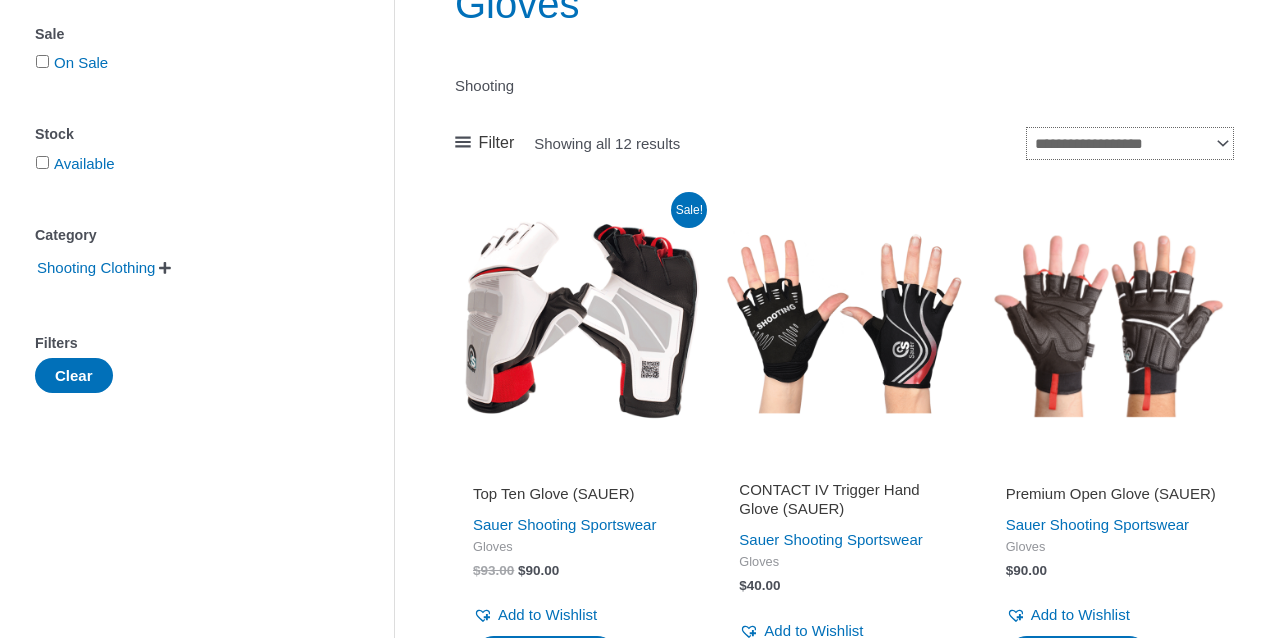 click on "**********" at bounding box center (1130, 144) 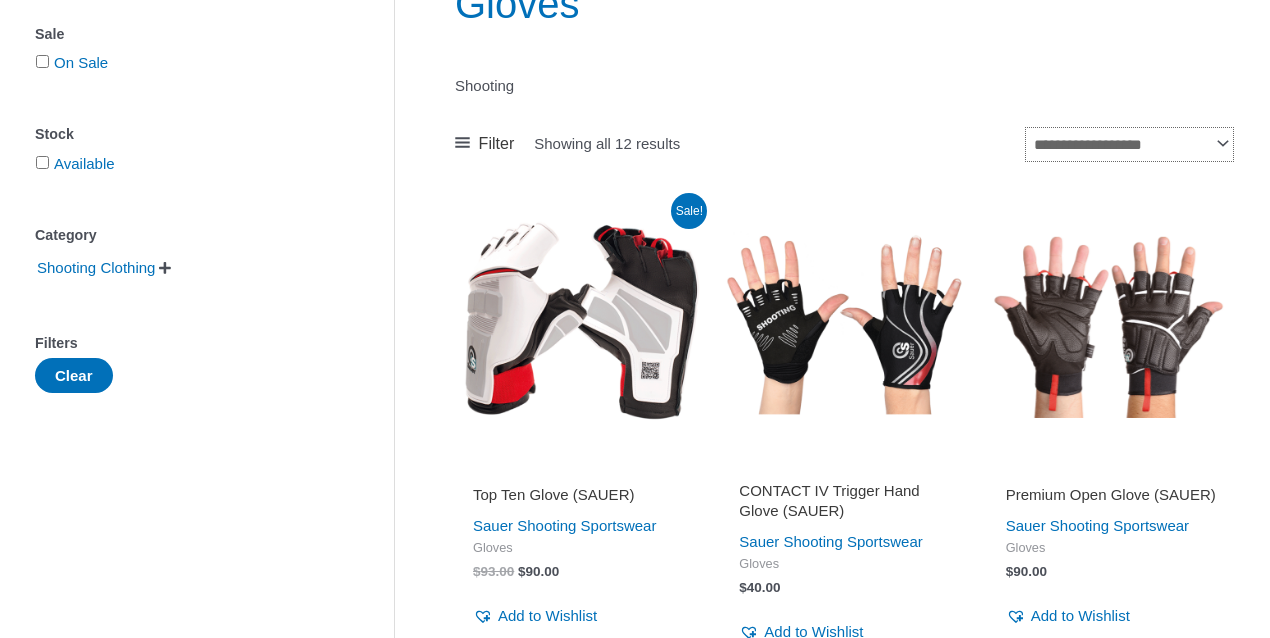 select on "*****" 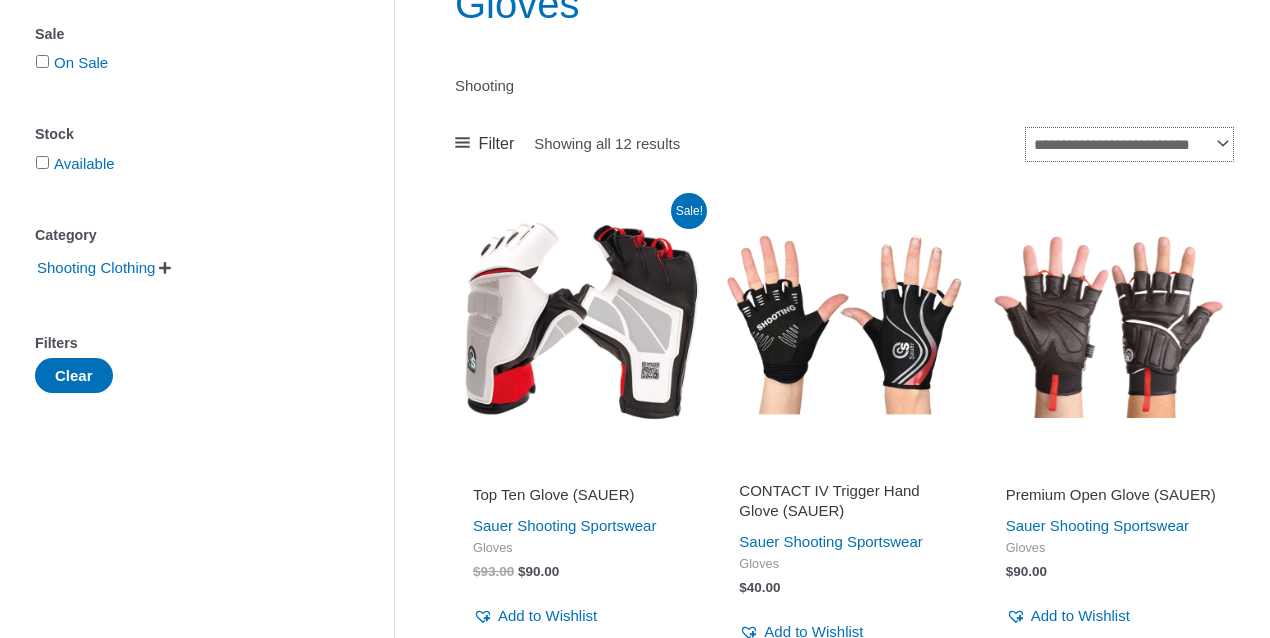 click on "**********" at bounding box center (1129, 144) 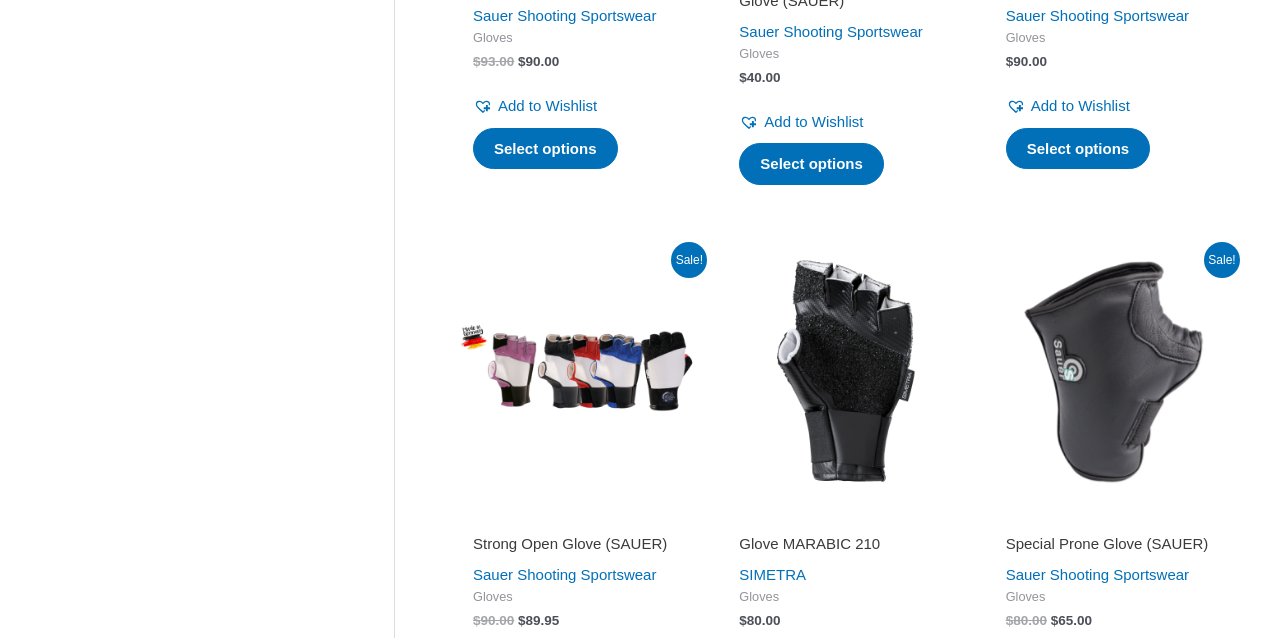 scroll, scrollTop: 866, scrollLeft: 0, axis: vertical 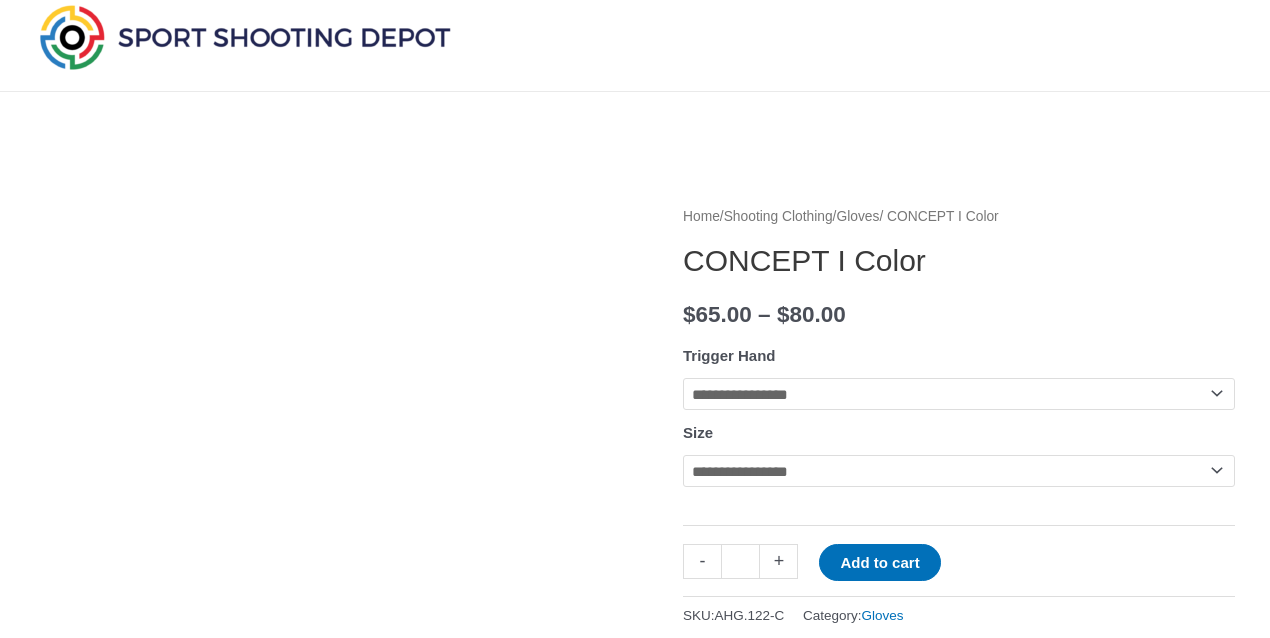 click at bounding box center [335, 504] 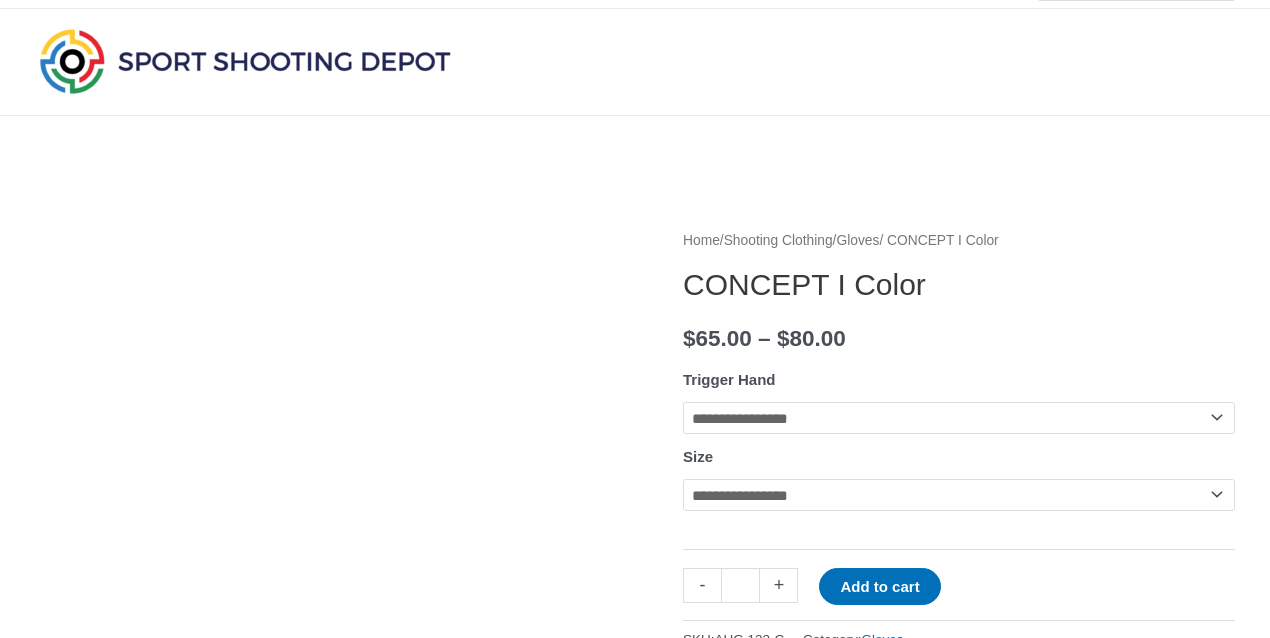 scroll, scrollTop: 0, scrollLeft: 0, axis: both 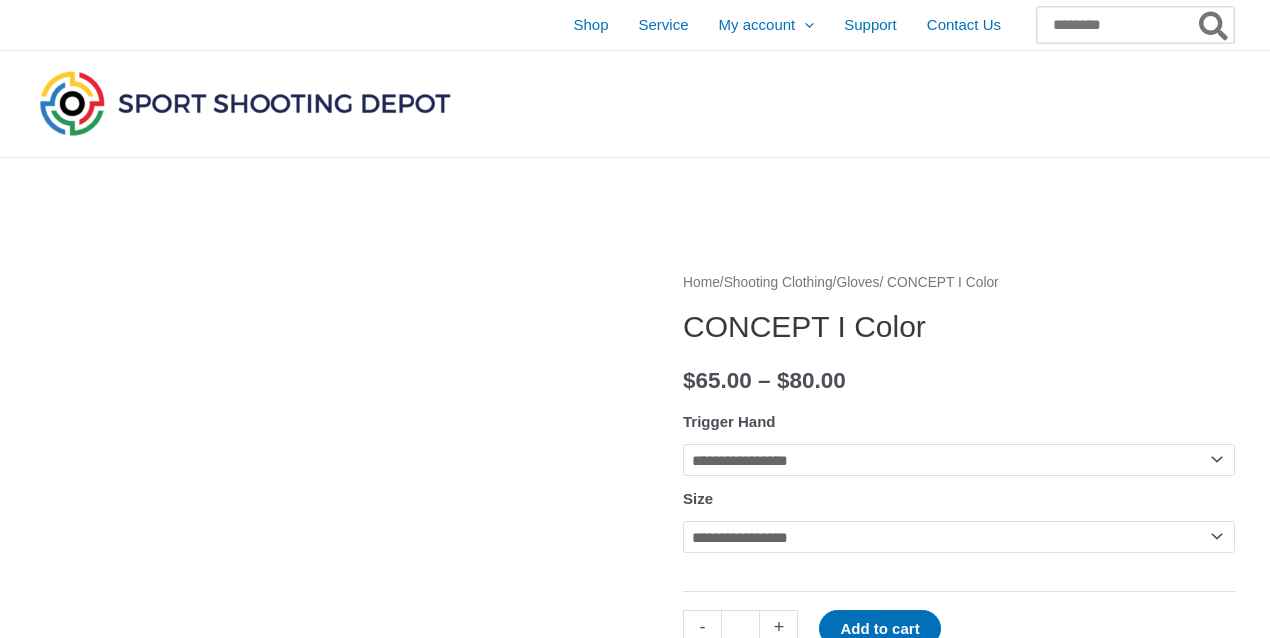 click on "Search for:" at bounding box center [1135, 25] 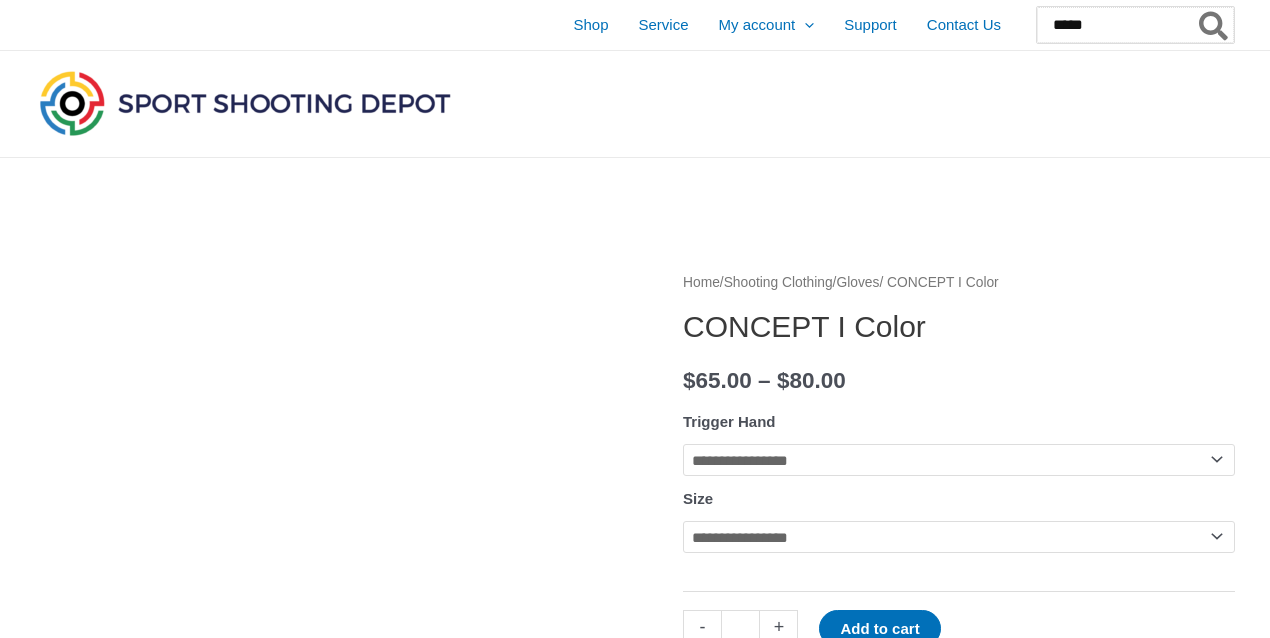 type on "*****" 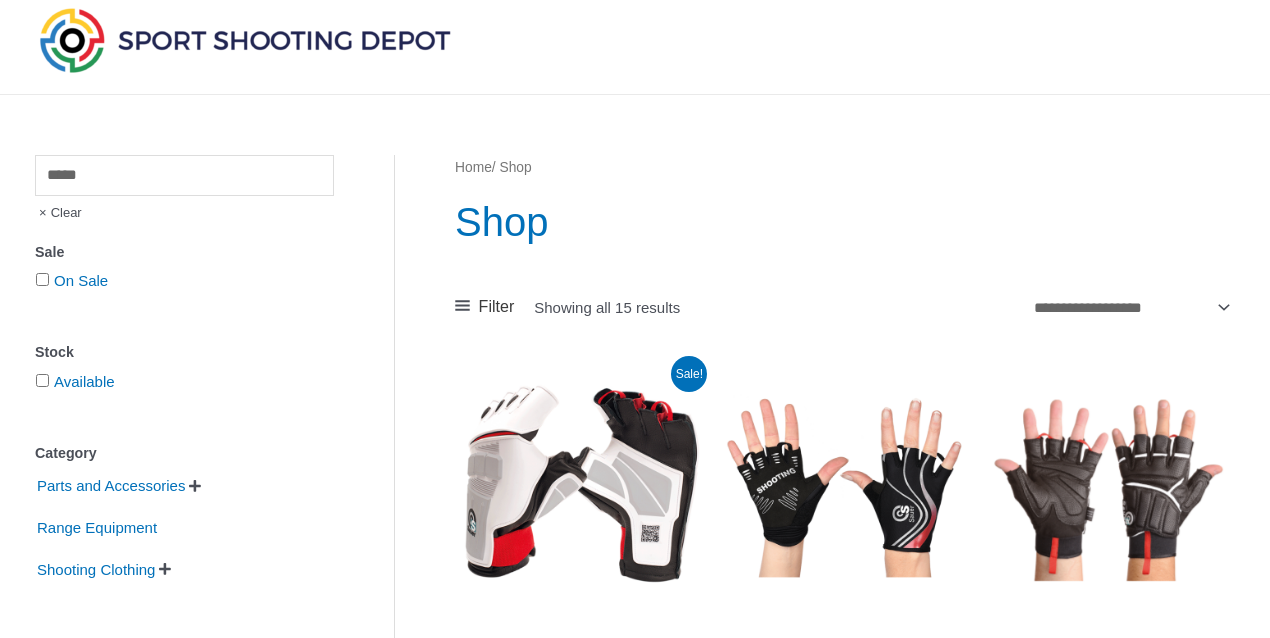 scroll, scrollTop: 66, scrollLeft: 0, axis: vertical 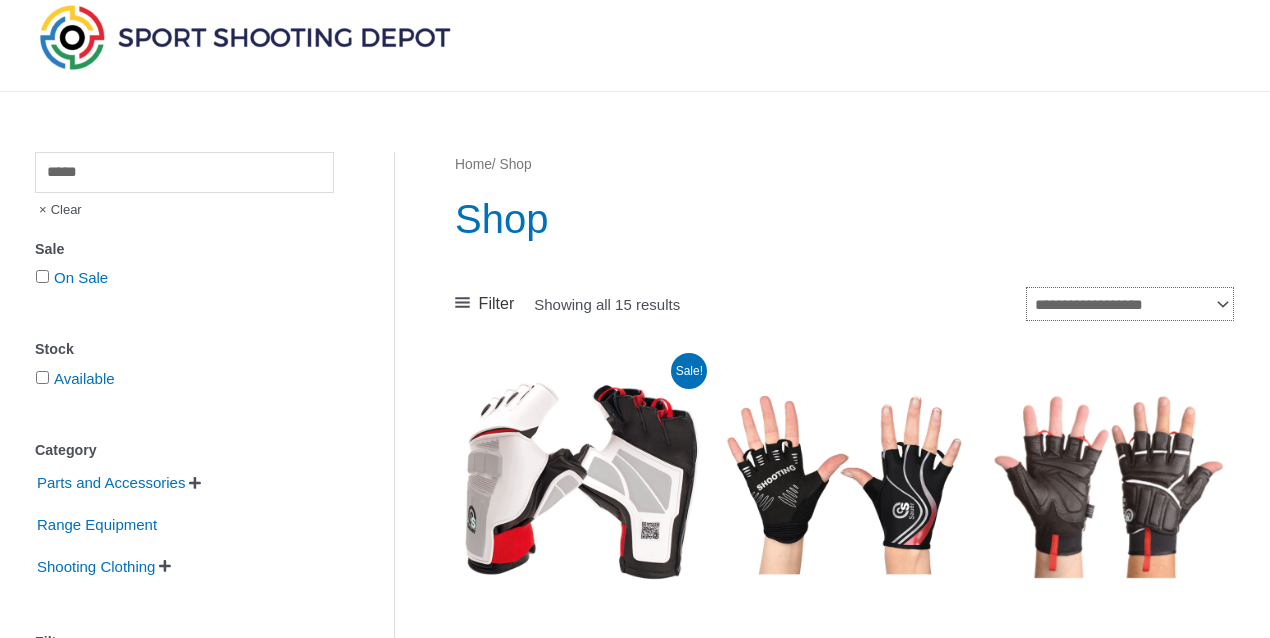 click on "**********" at bounding box center [1130, 304] 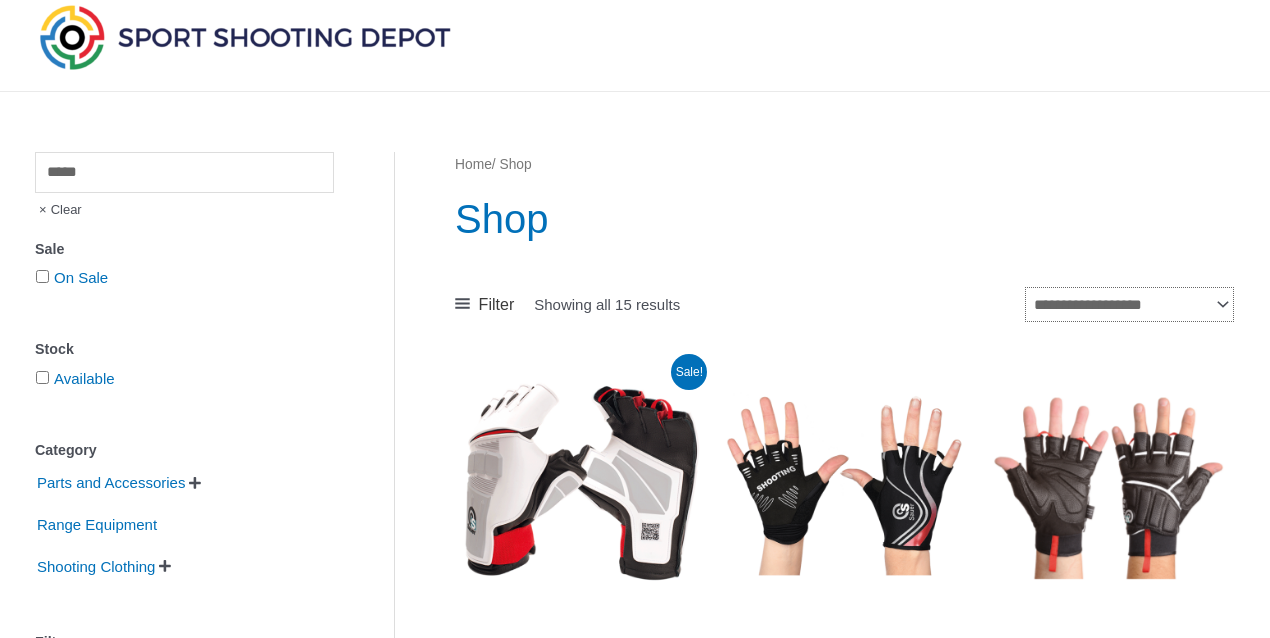 select on "*****" 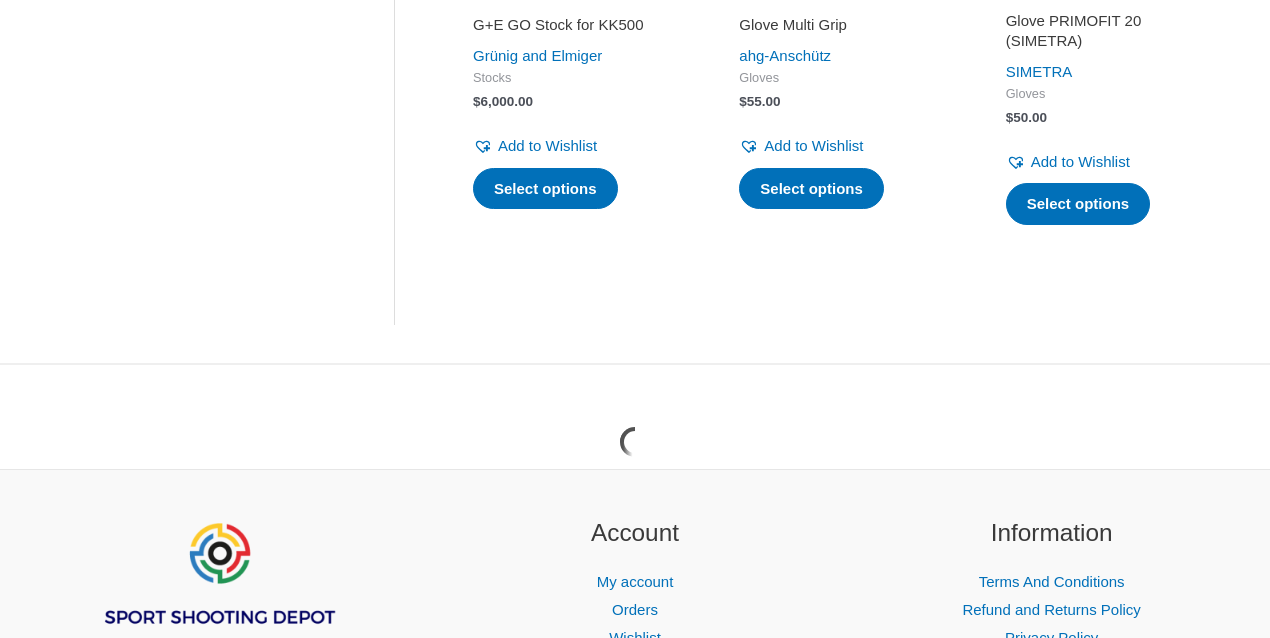 scroll, scrollTop: 3000, scrollLeft: 0, axis: vertical 